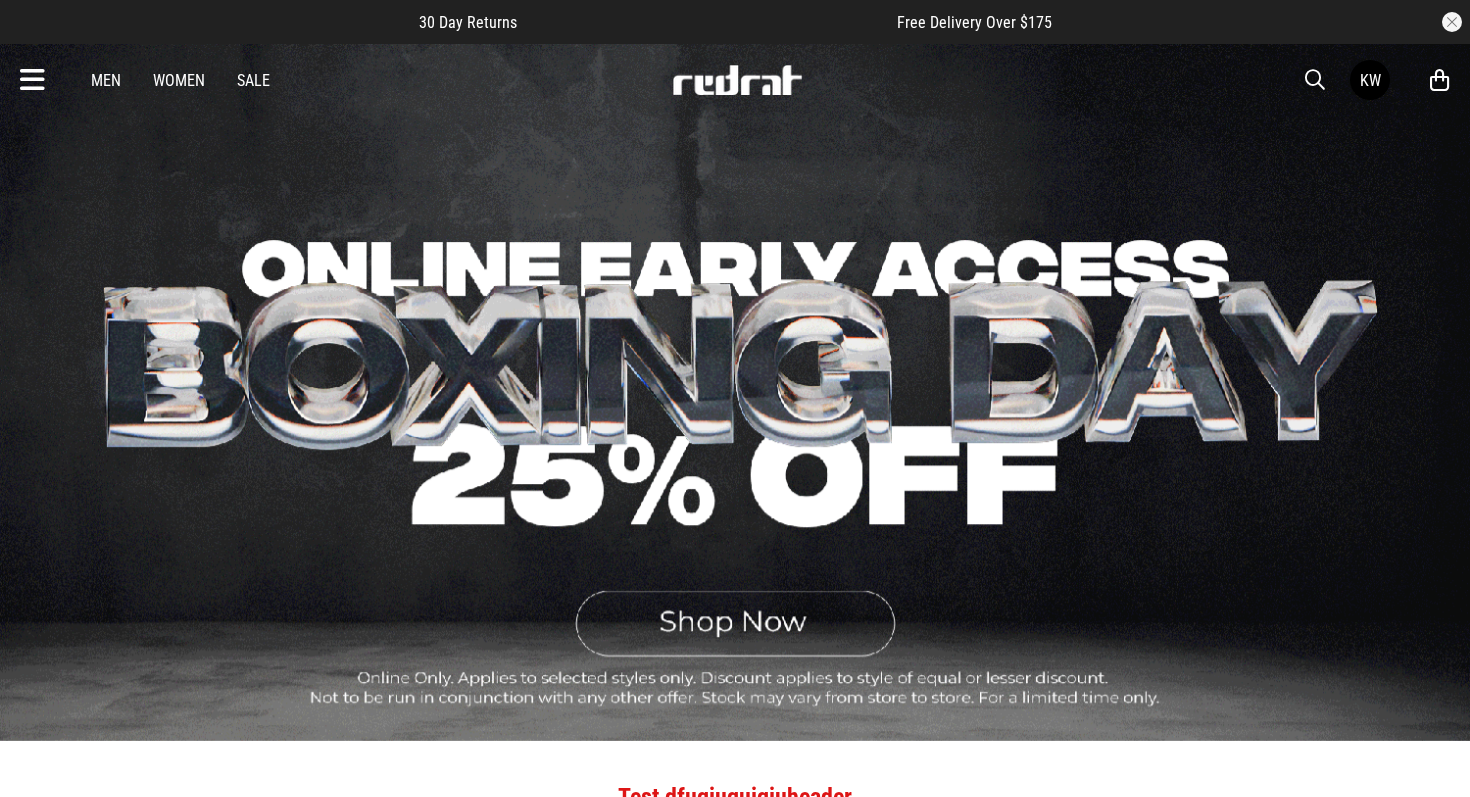 scroll, scrollTop: 0, scrollLeft: 0, axis: both 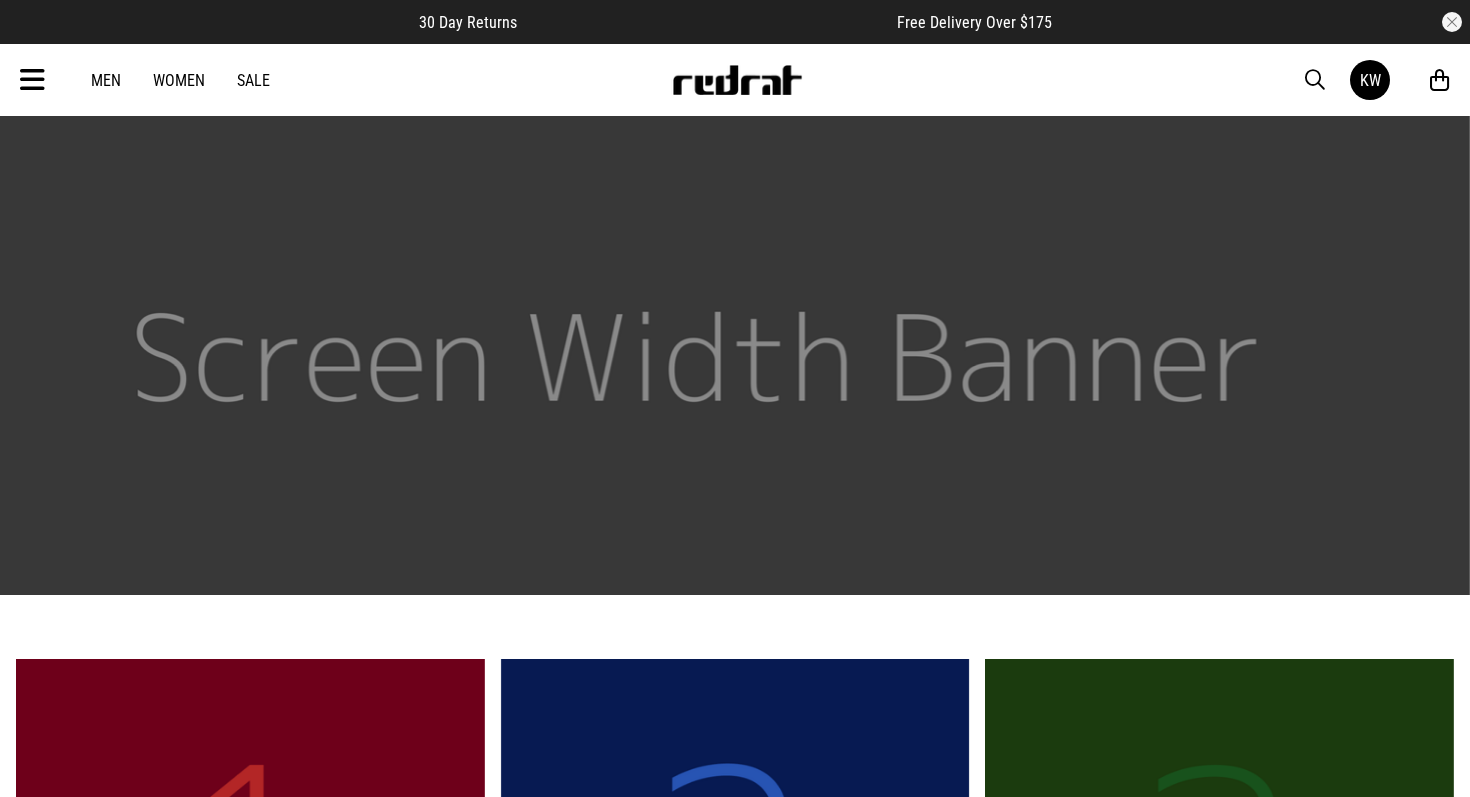click at bounding box center (32, 80) 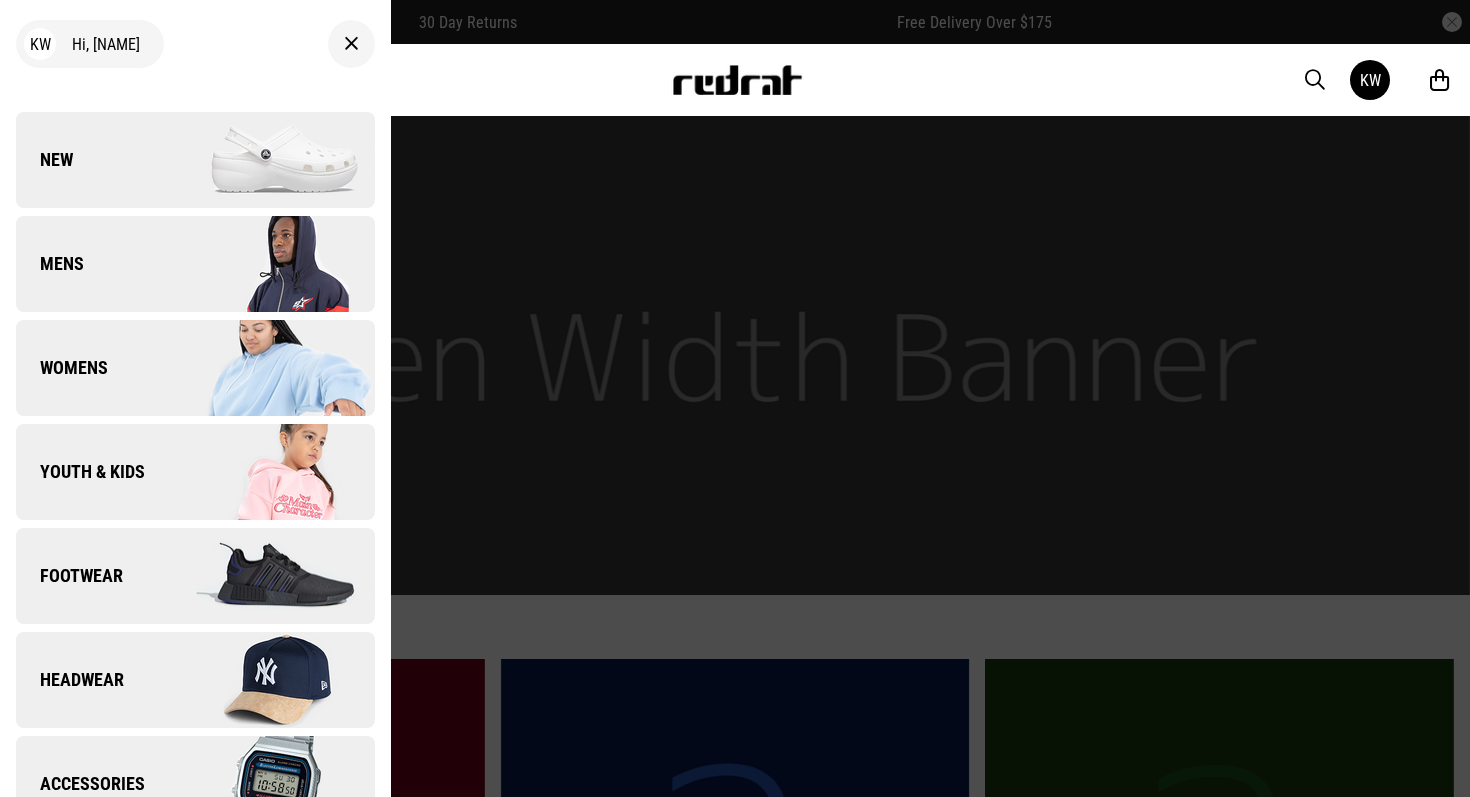 click at bounding box center [284, 264] 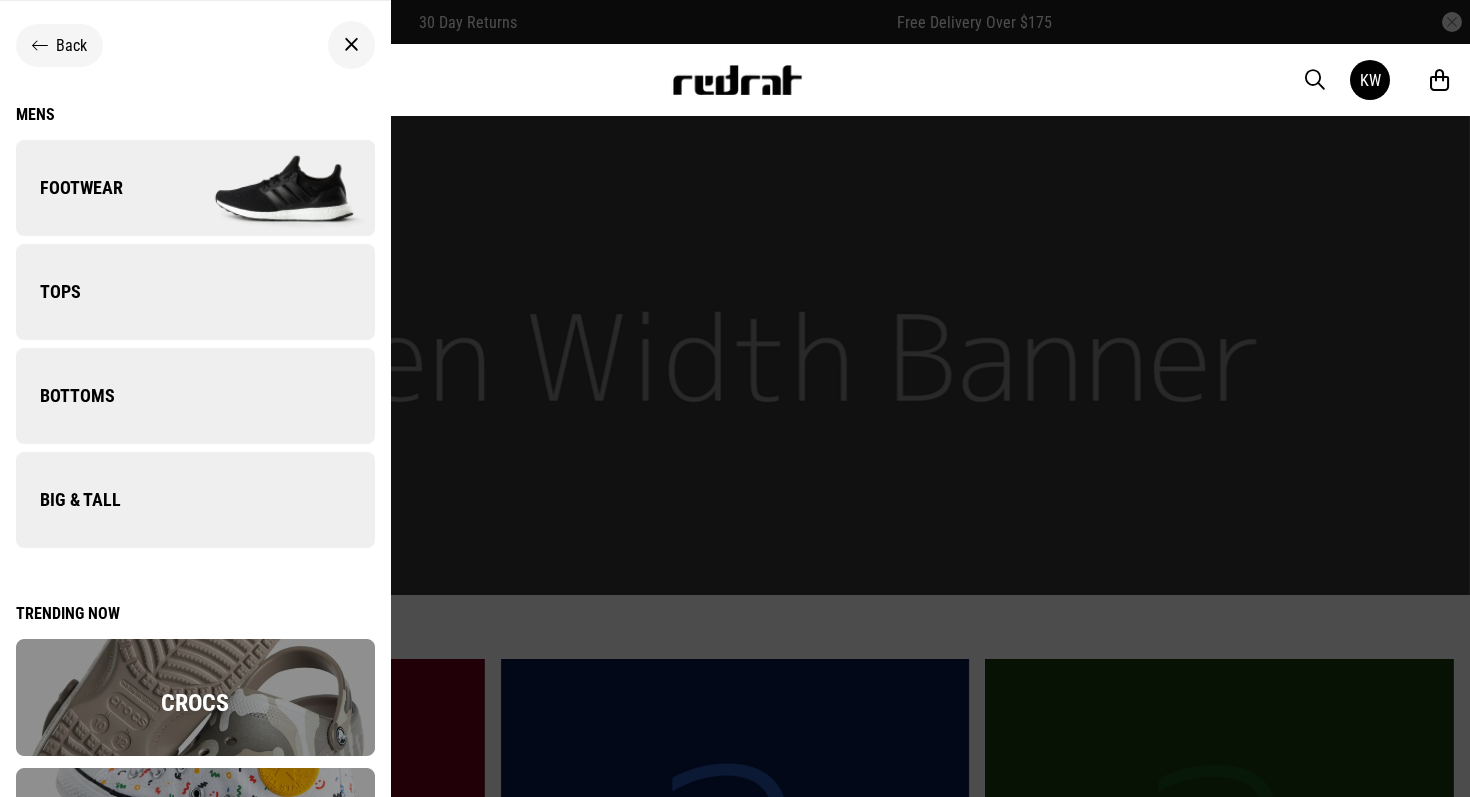 click on "Tops" at bounding box center [195, 292] 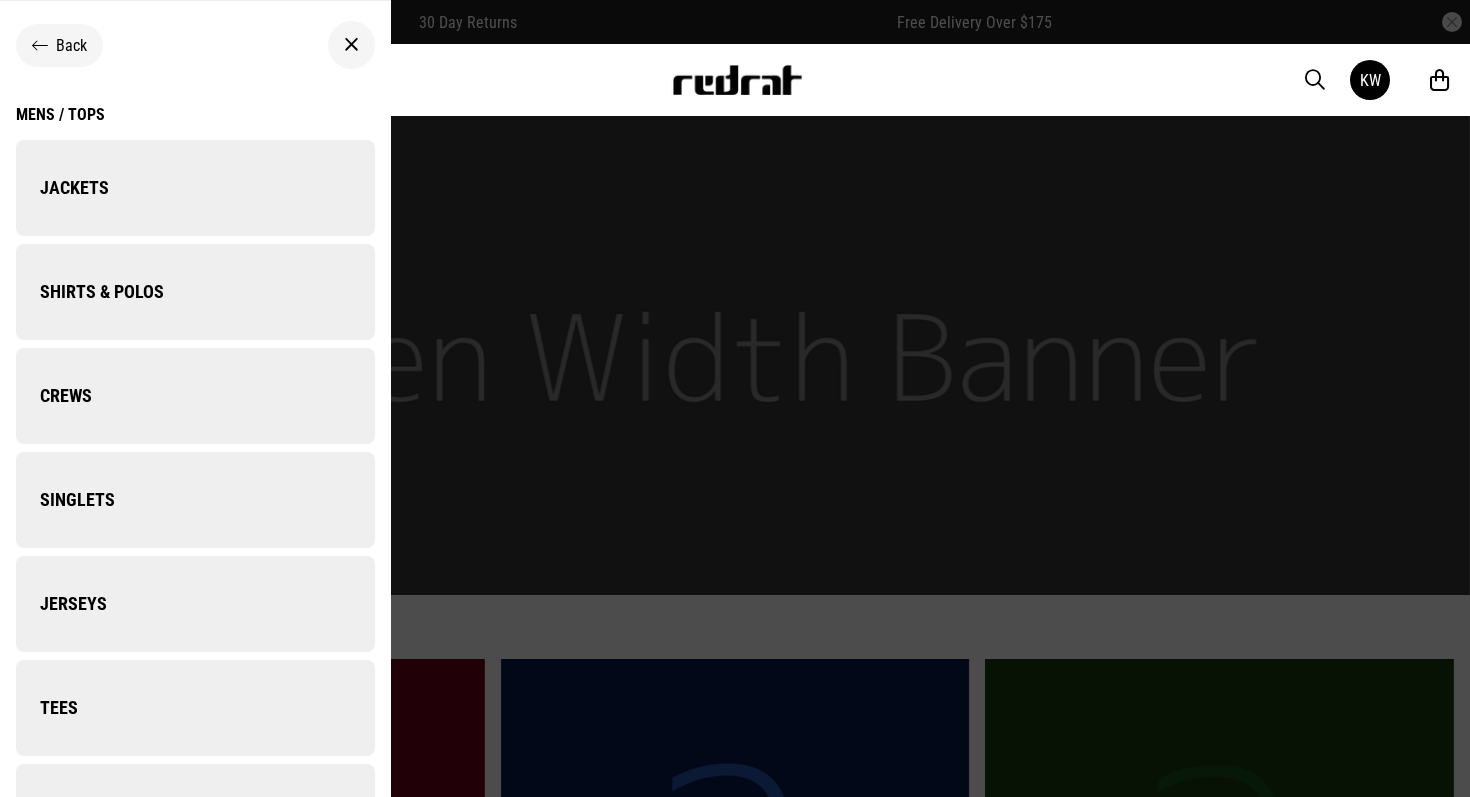 click on "Shirts & Polos" at bounding box center (90, 292) 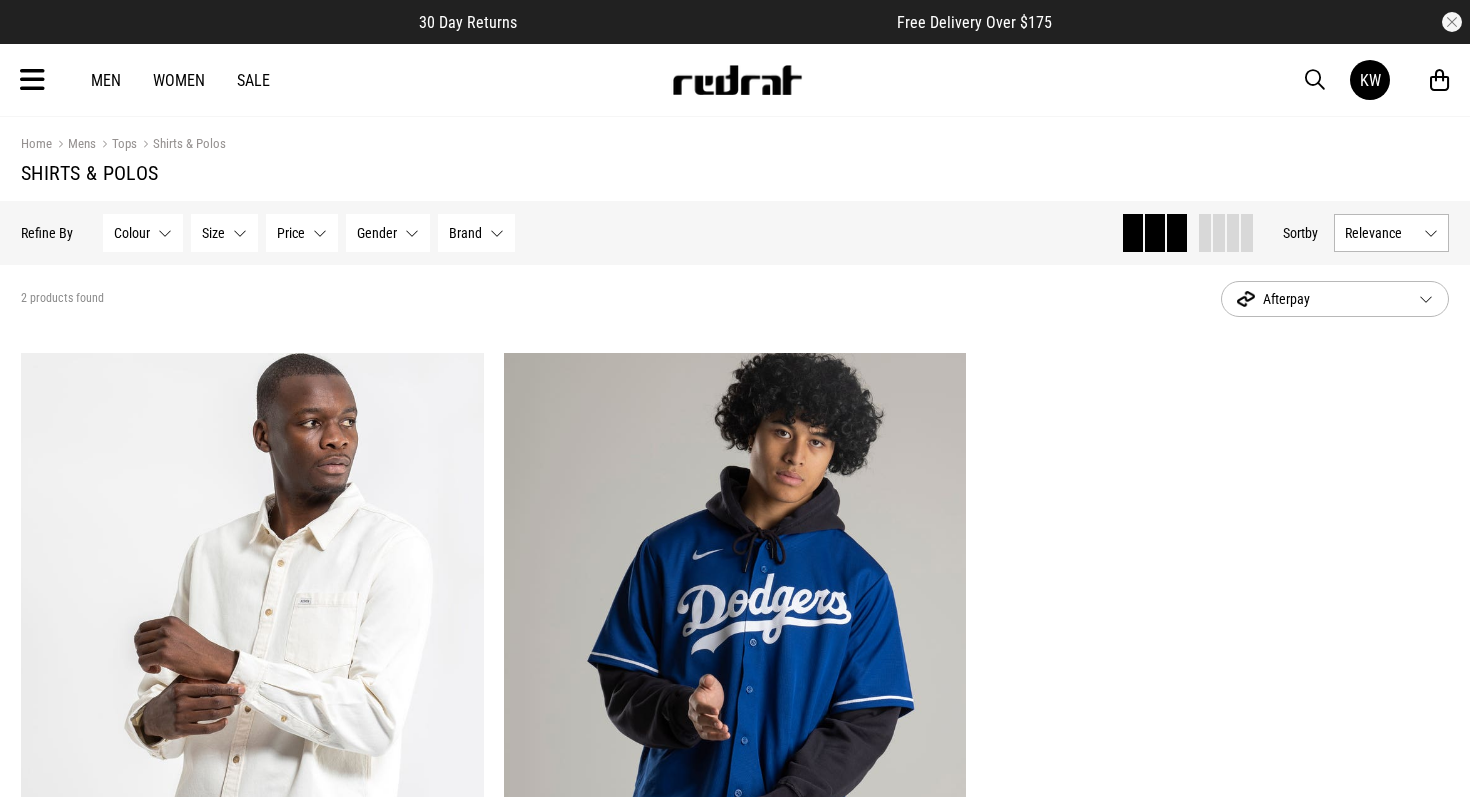 scroll, scrollTop: 0, scrollLeft: 0, axis: both 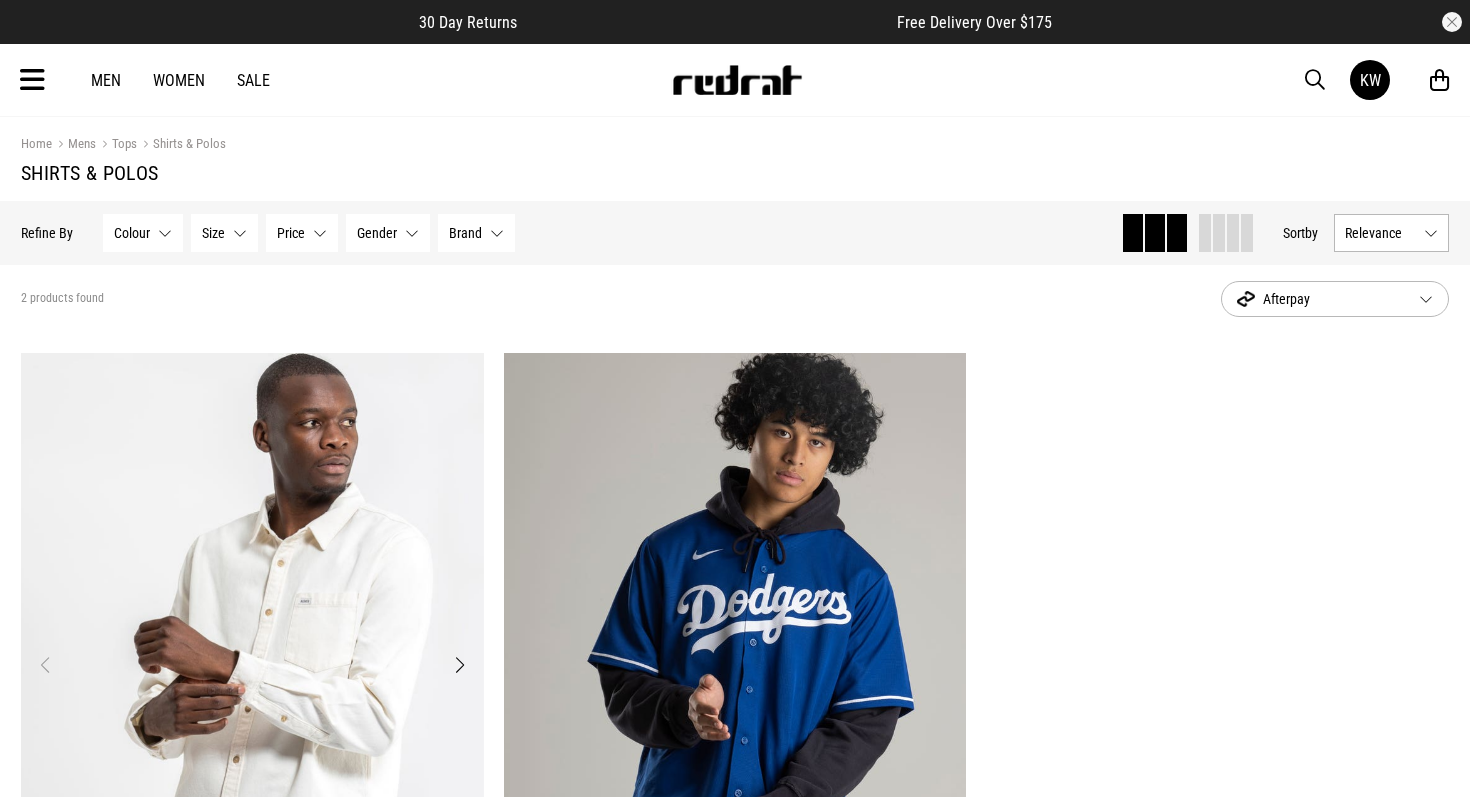 click at bounding box center [252, 677] 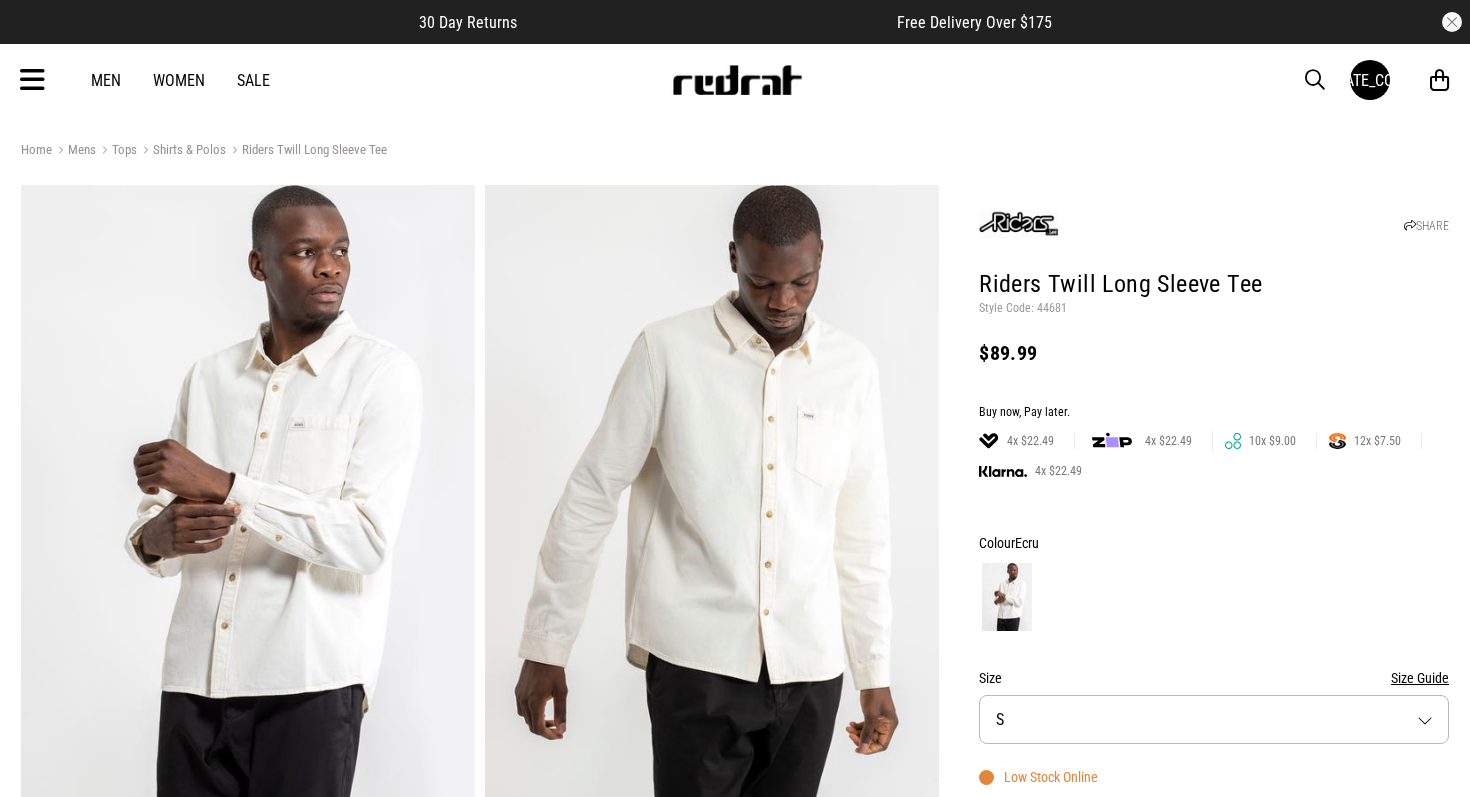 scroll, scrollTop: 0, scrollLeft: 0, axis: both 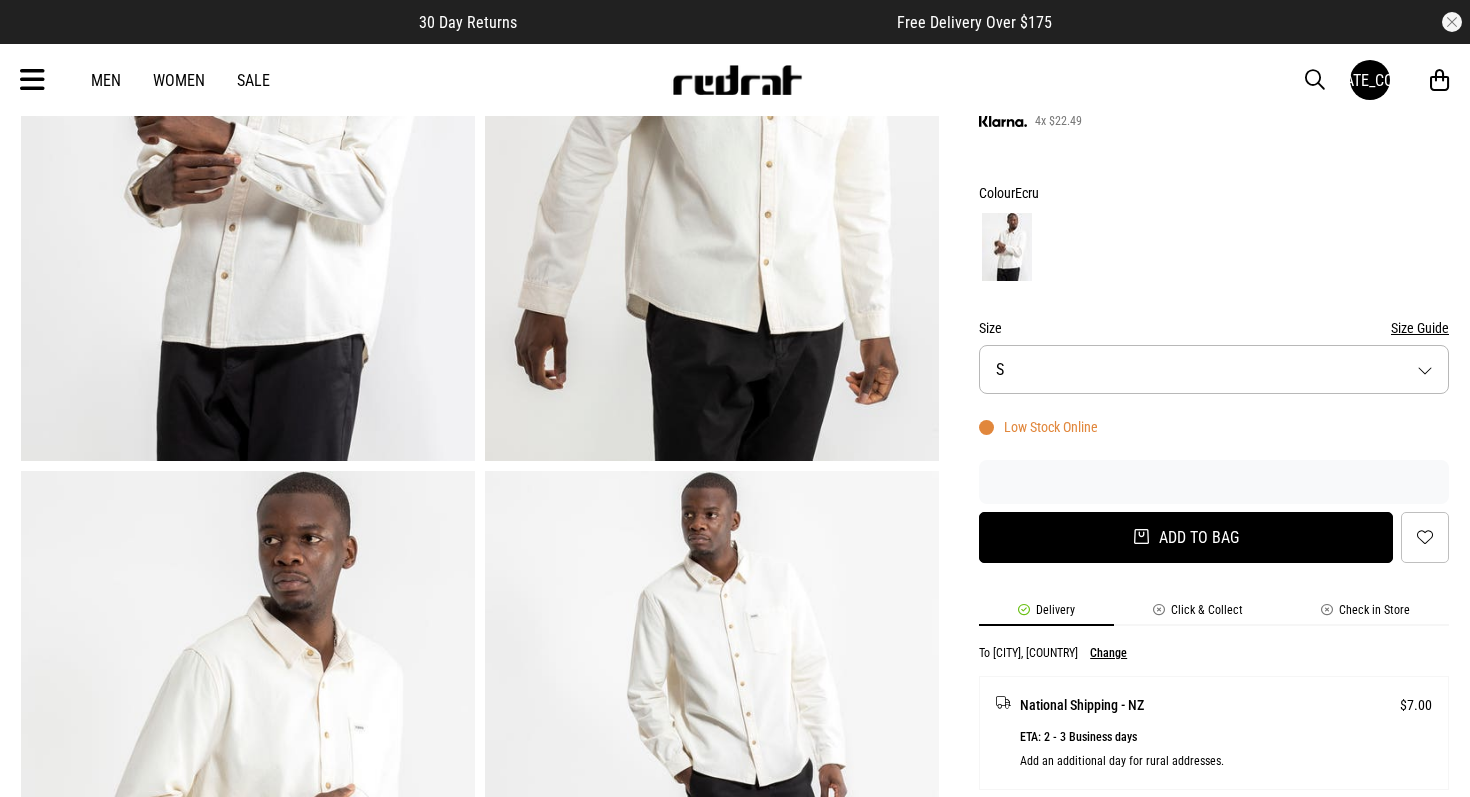 click on "Add to bag" at bounding box center [1186, 537] 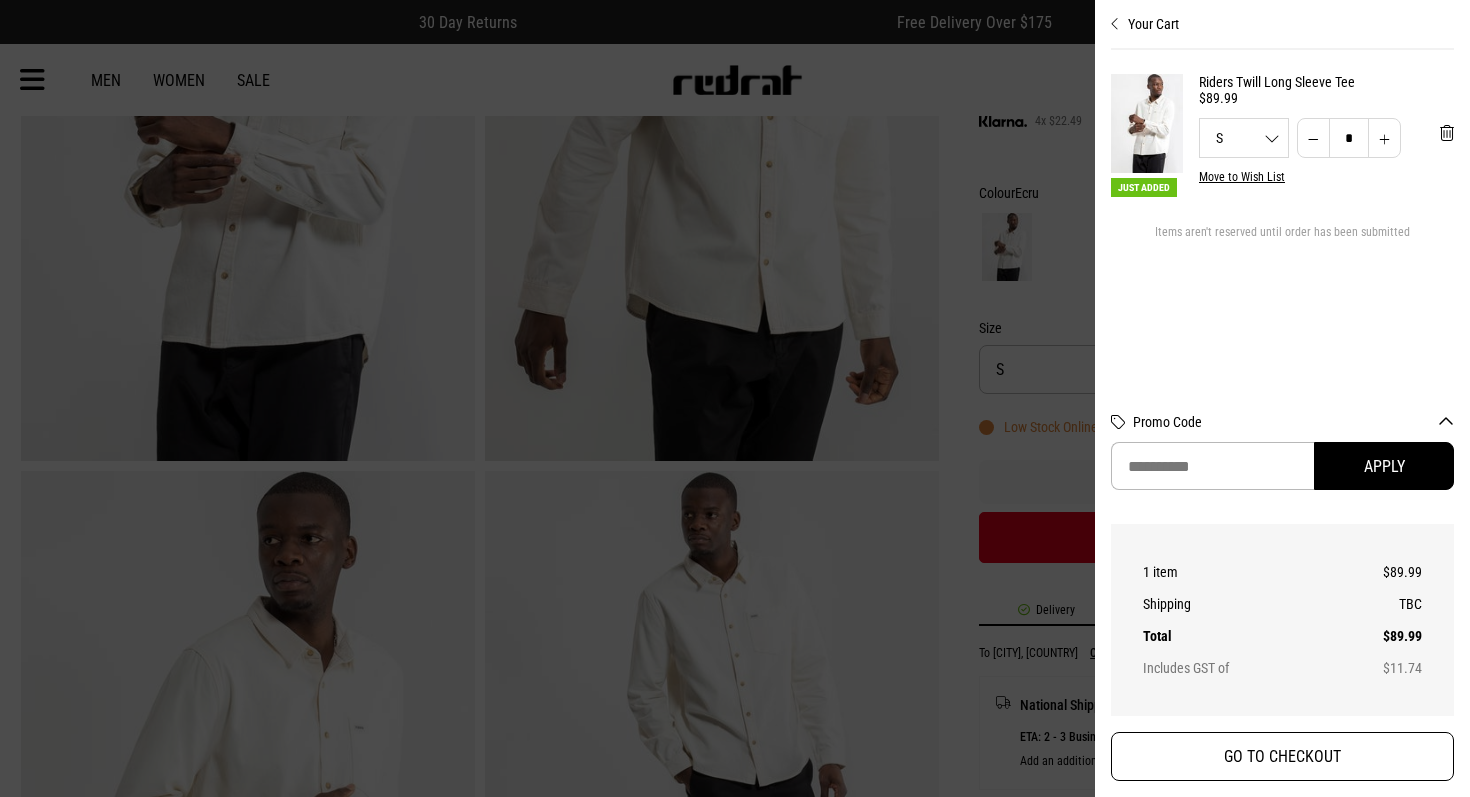 click on "GO TO CHECKOUT" at bounding box center (1282, 756) 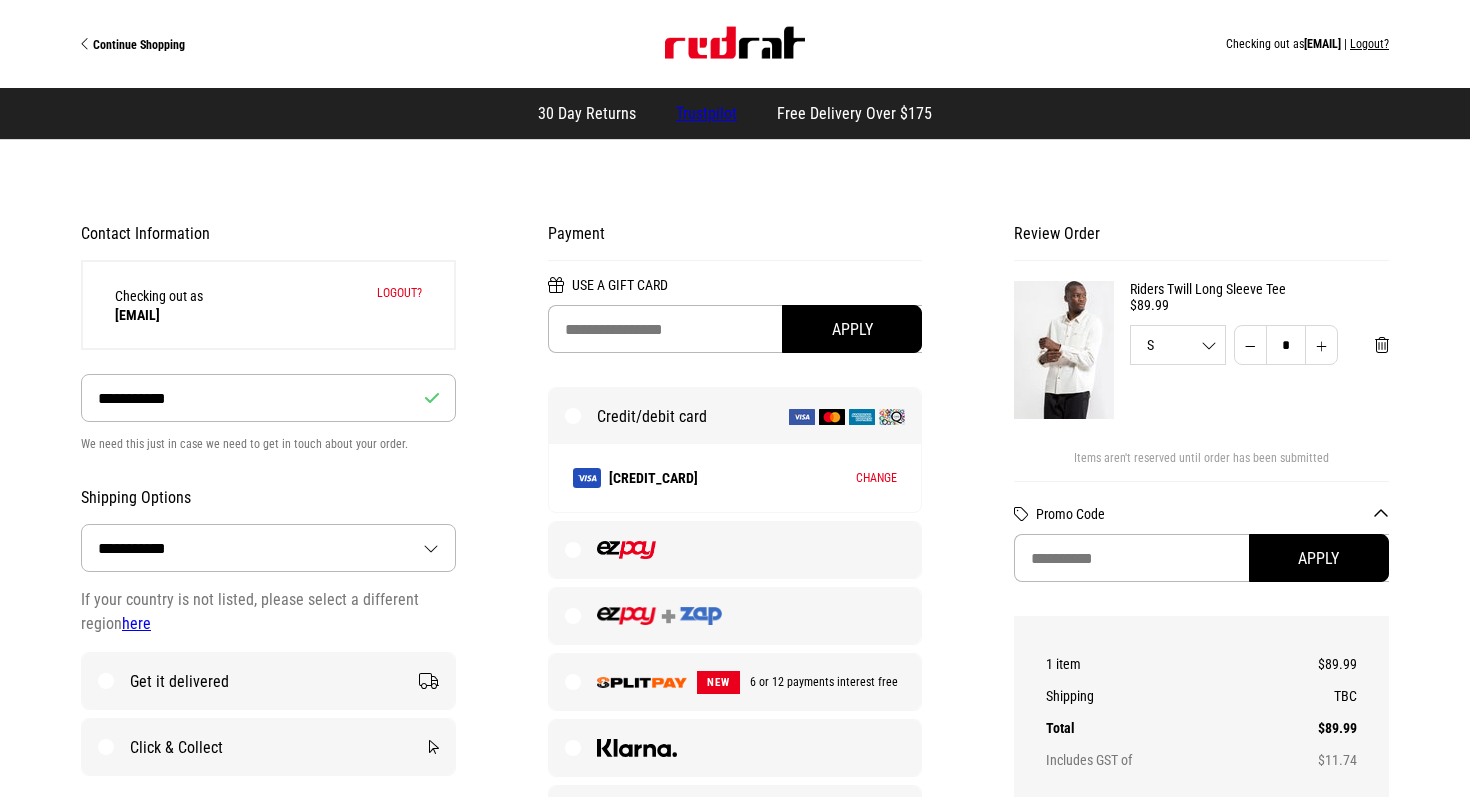 select on "**********" 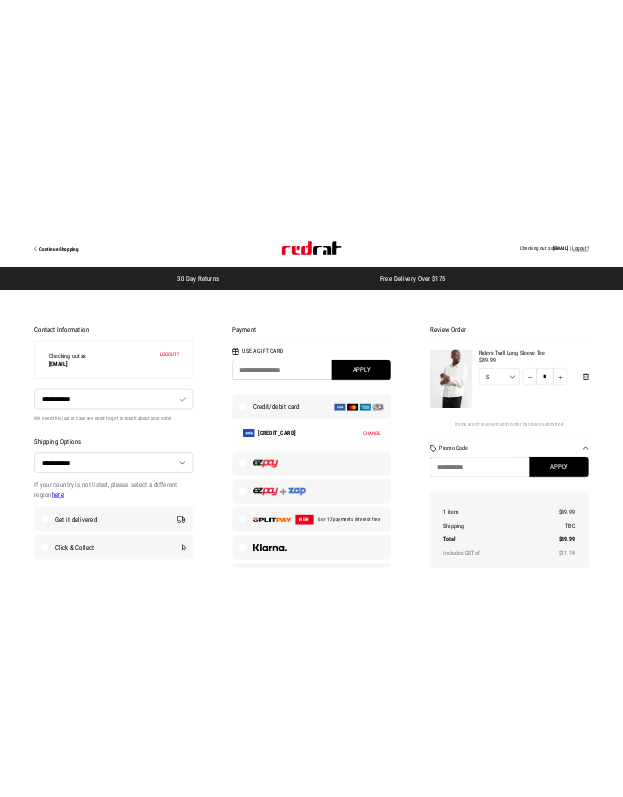 scroll, scrollTop: 0, scrollLeft: 0, axis: both 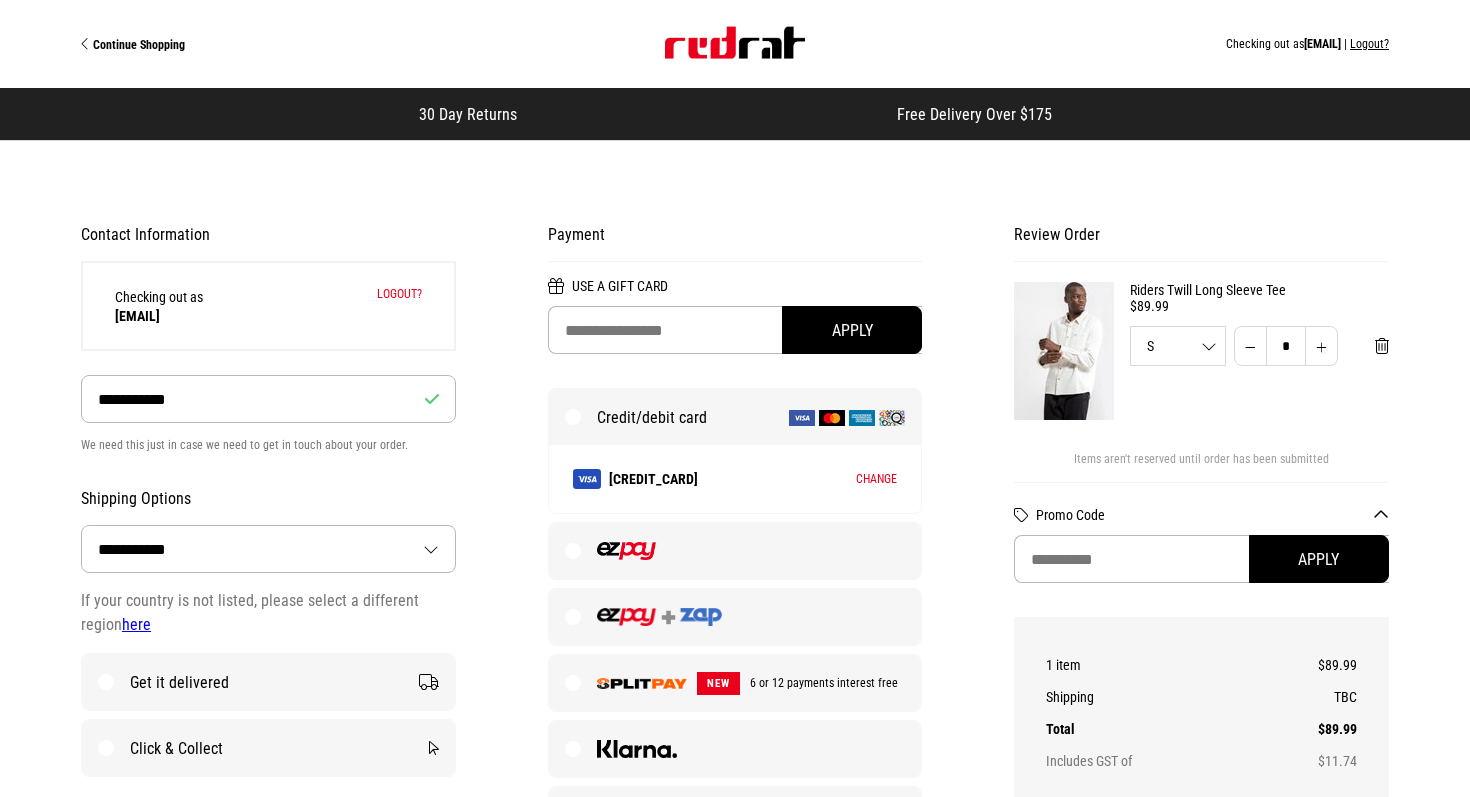 click on "Change" at bounding box center (876, 479) 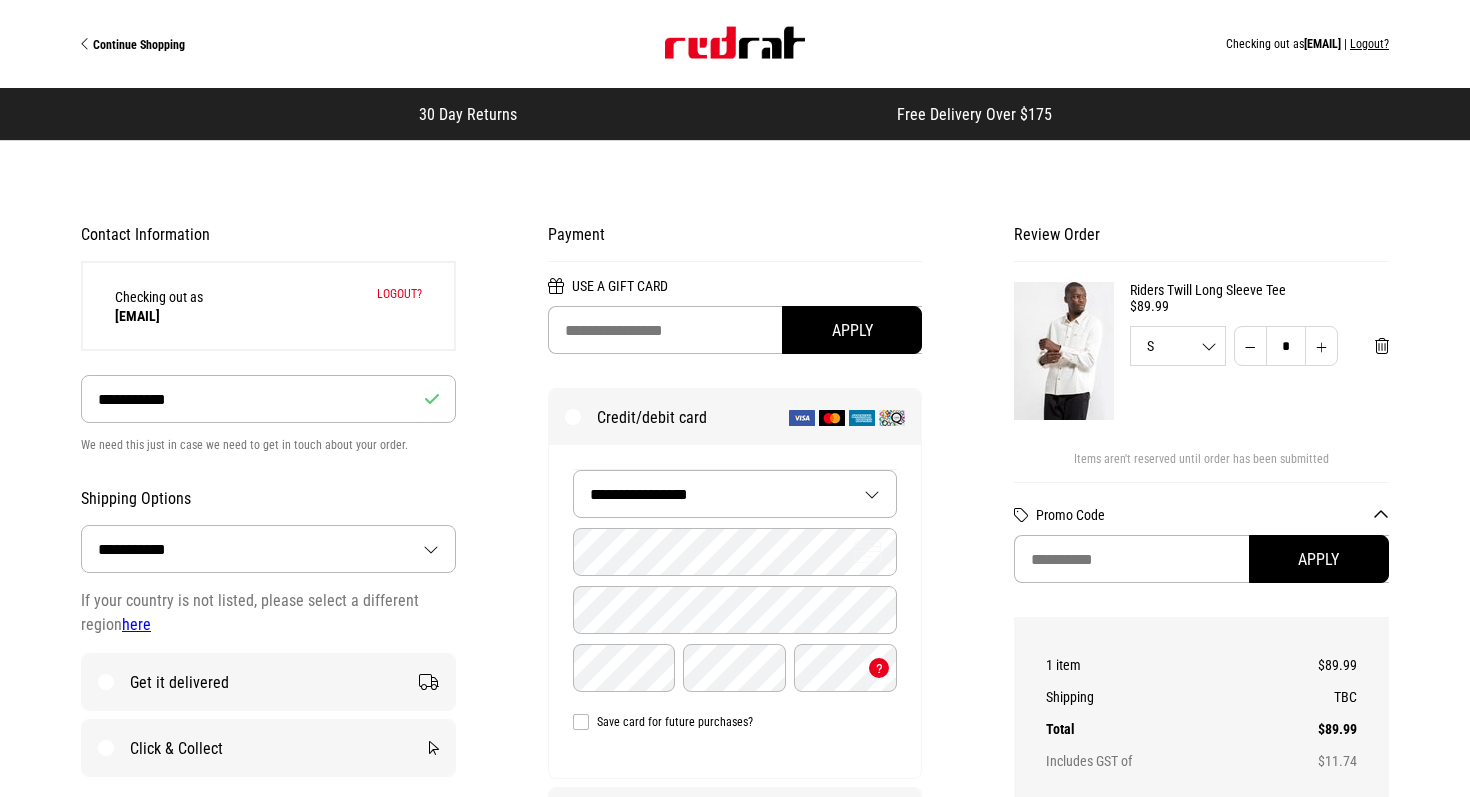 click on "**********" at bounding box center [735, 494] 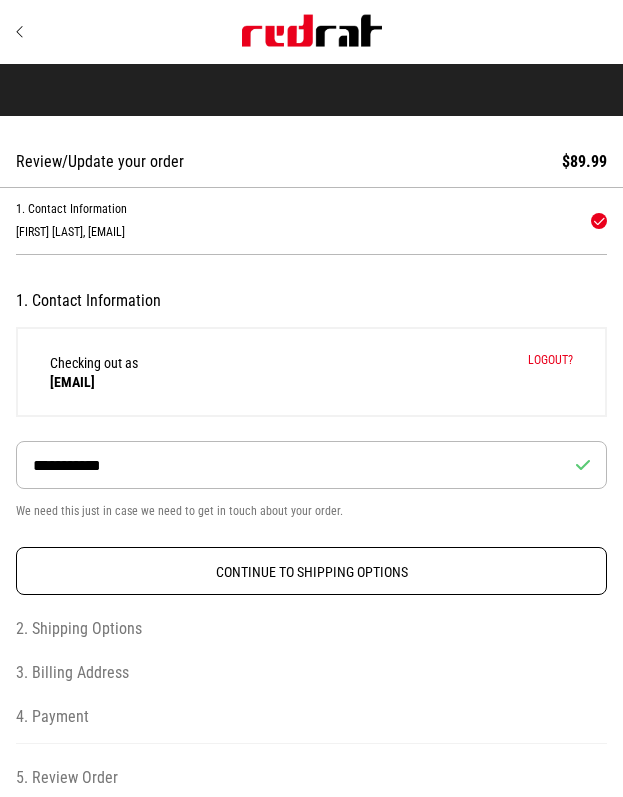 click on "Continue to Shipping Options" at bounding box center [311, 571] 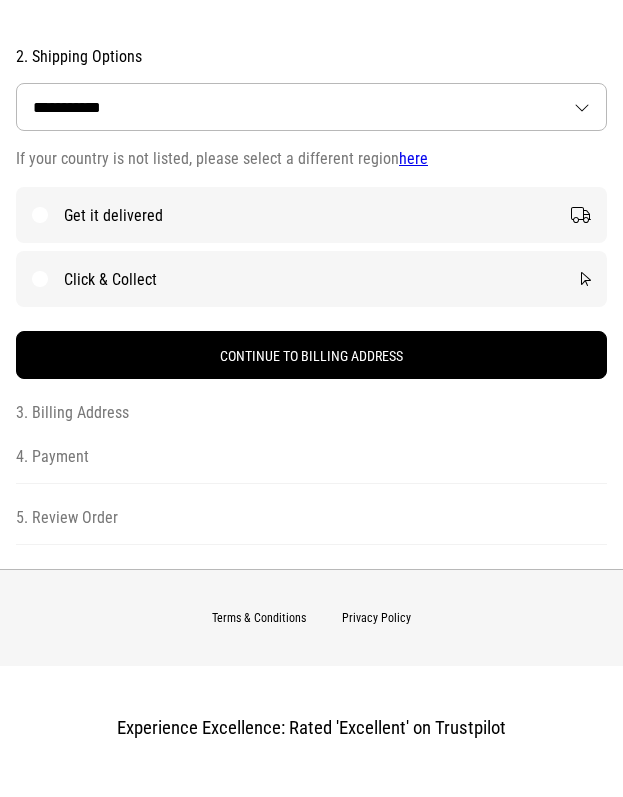 scroll, scrollTop: 292, scrollLeft: 0, axis: vertical 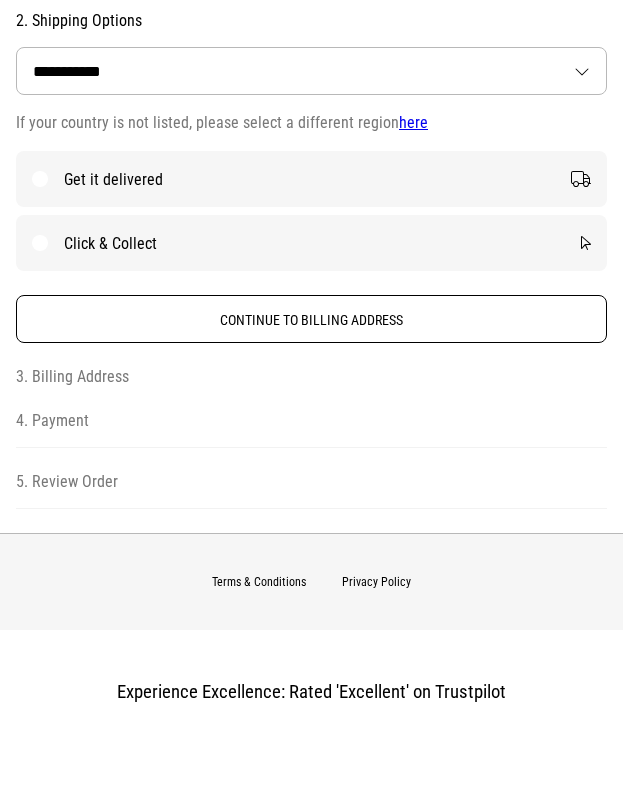 click on "Continue to Billing Address" at bounding box center [311, 319] 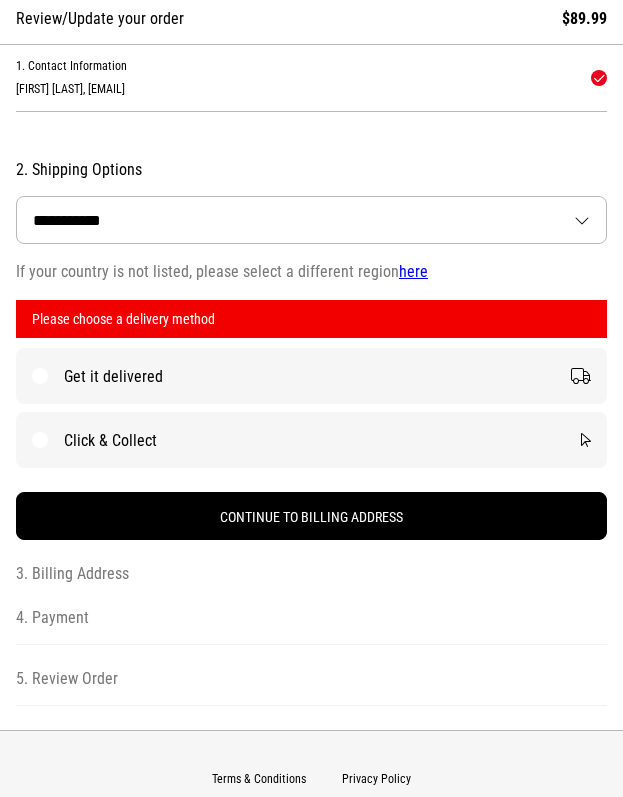 scroll, scrollTop: 119, scrollLeft: 0, axis: vertical 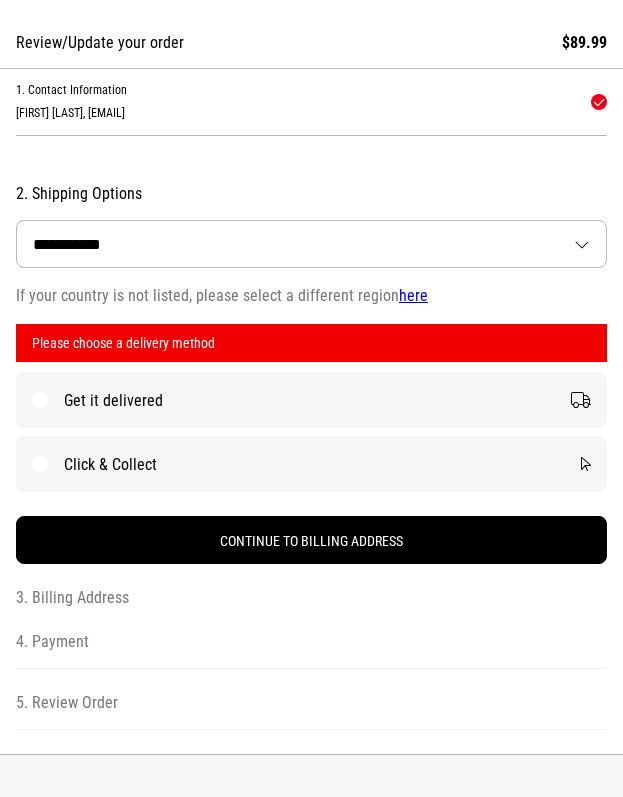click on "Click & Collect" at bounding box center (311, 464) 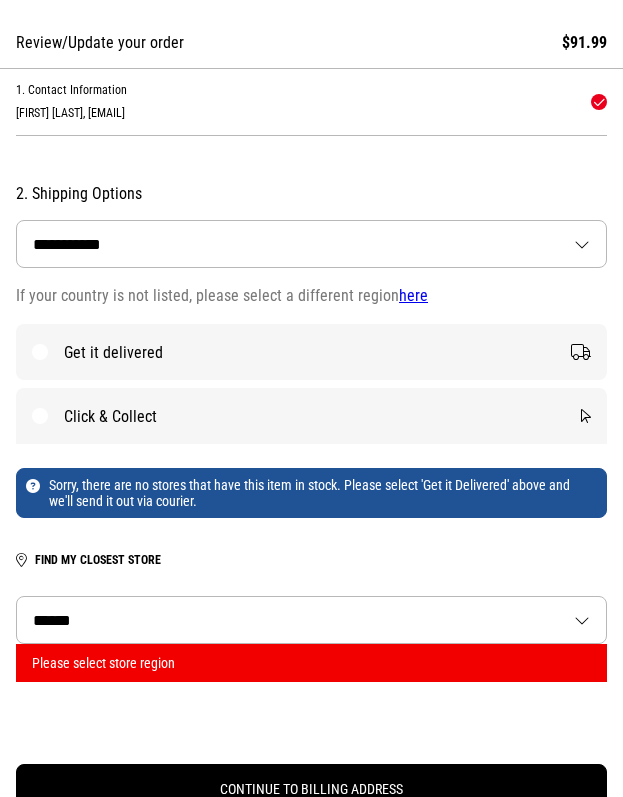 scroll, scrollTop: 240, scrollLeft: 0, axis: vertical 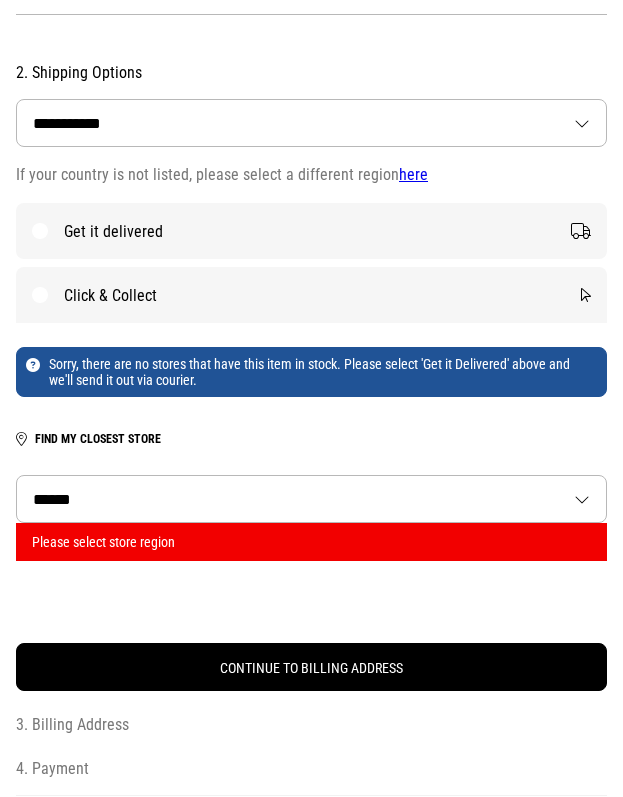 click on "******" at bounding box center [311, 499] 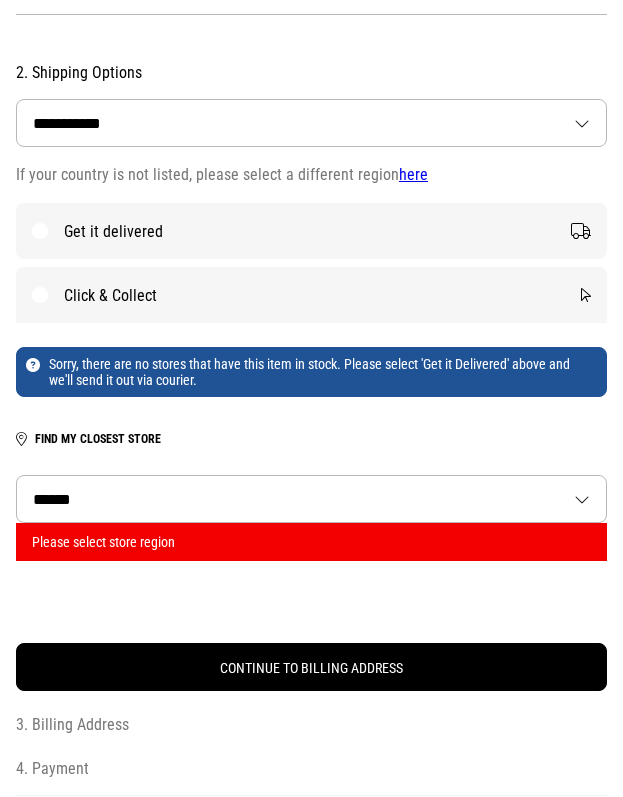 click on "Get it delivered" at bounding box center (311, 231) 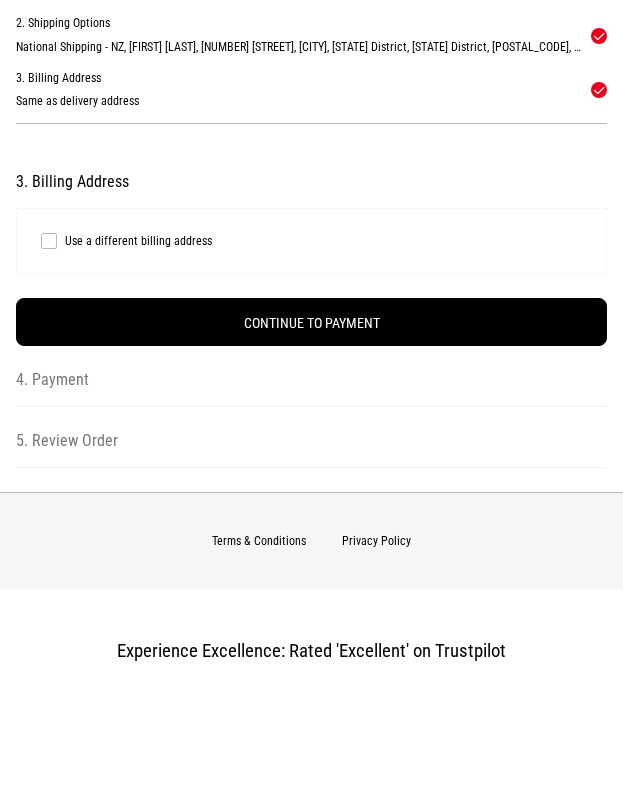 scroll, scrollTop: 0, scrollLeft: 0, axis: both 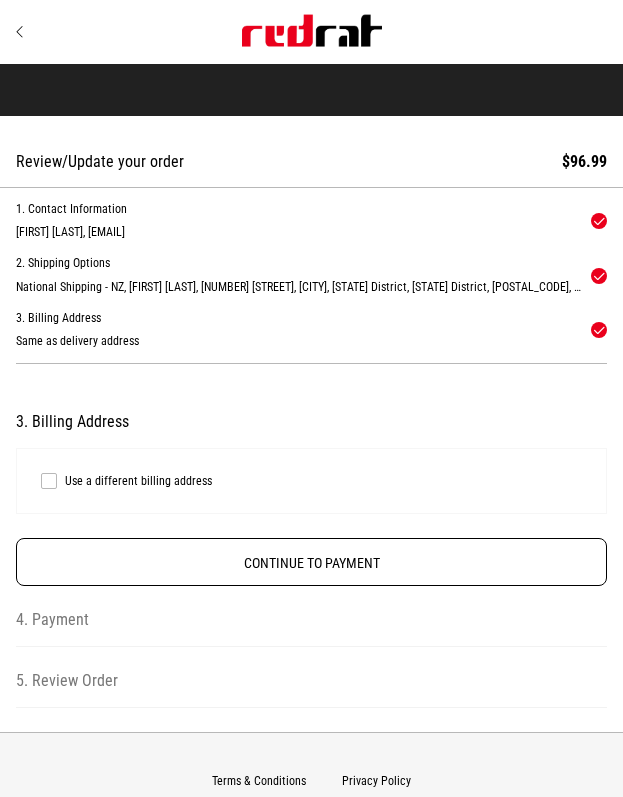 click on "Continue to Payment" at bounding box center [311, 562] 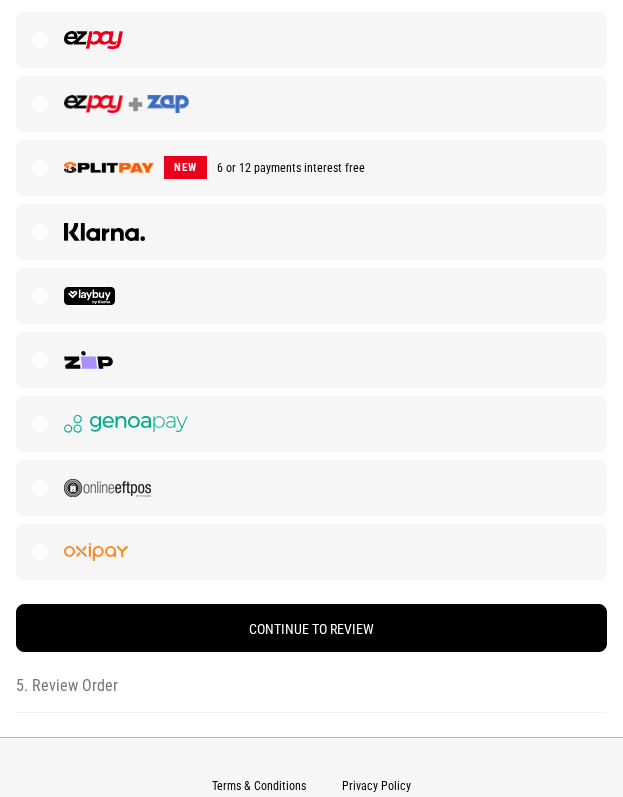 scroll, scrollTop: 761, scrollLeft: 0, axis: vertical 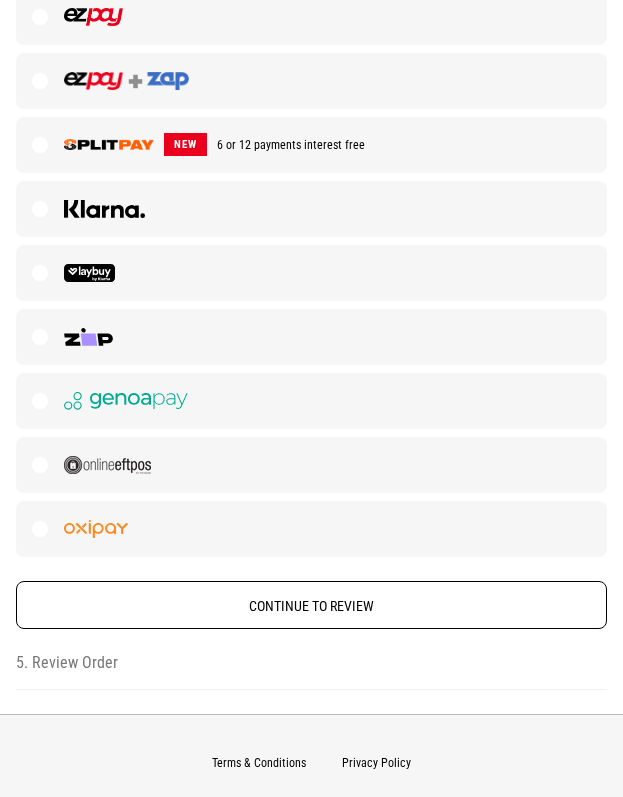 click on "Continue to Review" at bounding box center [311, 605] 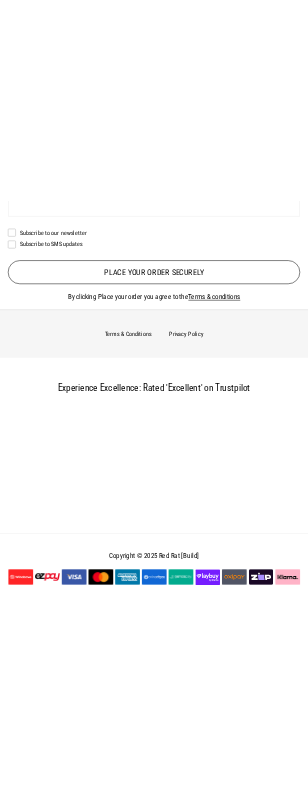scroll, scrollTop: 1101, scrollLeft: 0, axis: vertical 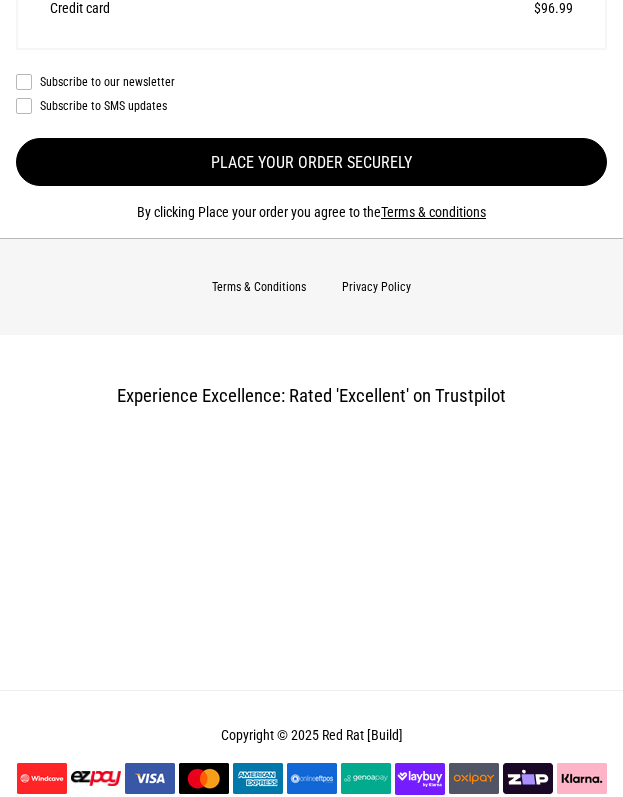 click on "Place your order securely" at bounding box center [311, 162] 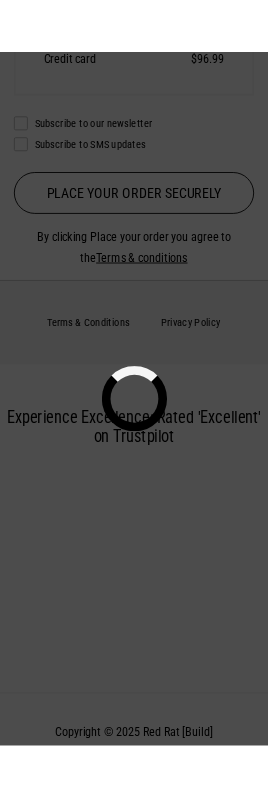 scroll, scrollTop: 1124, scrollLeft: 0, axis: vertical 